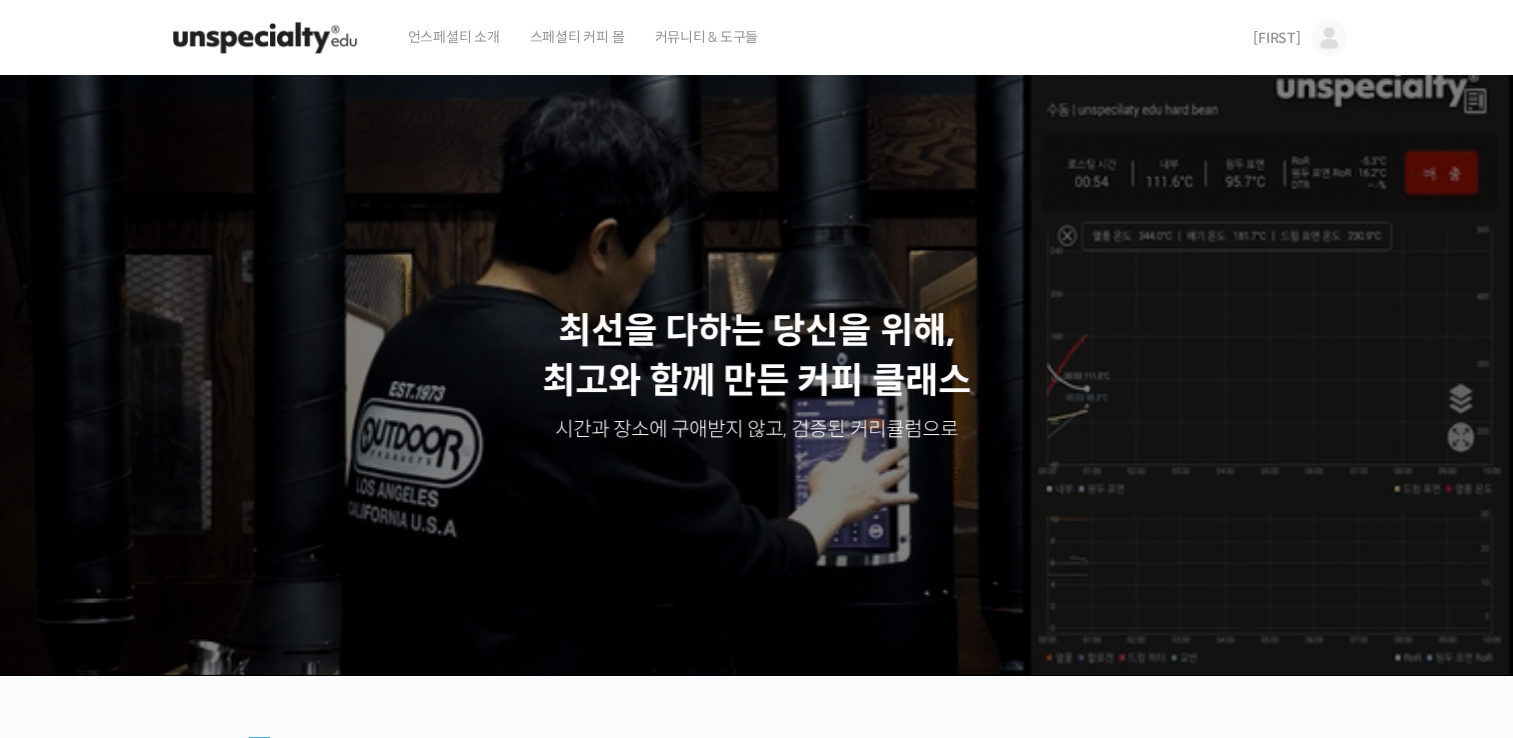 scroll, scrollTop: 0, scrollLeft: 0, axis: both 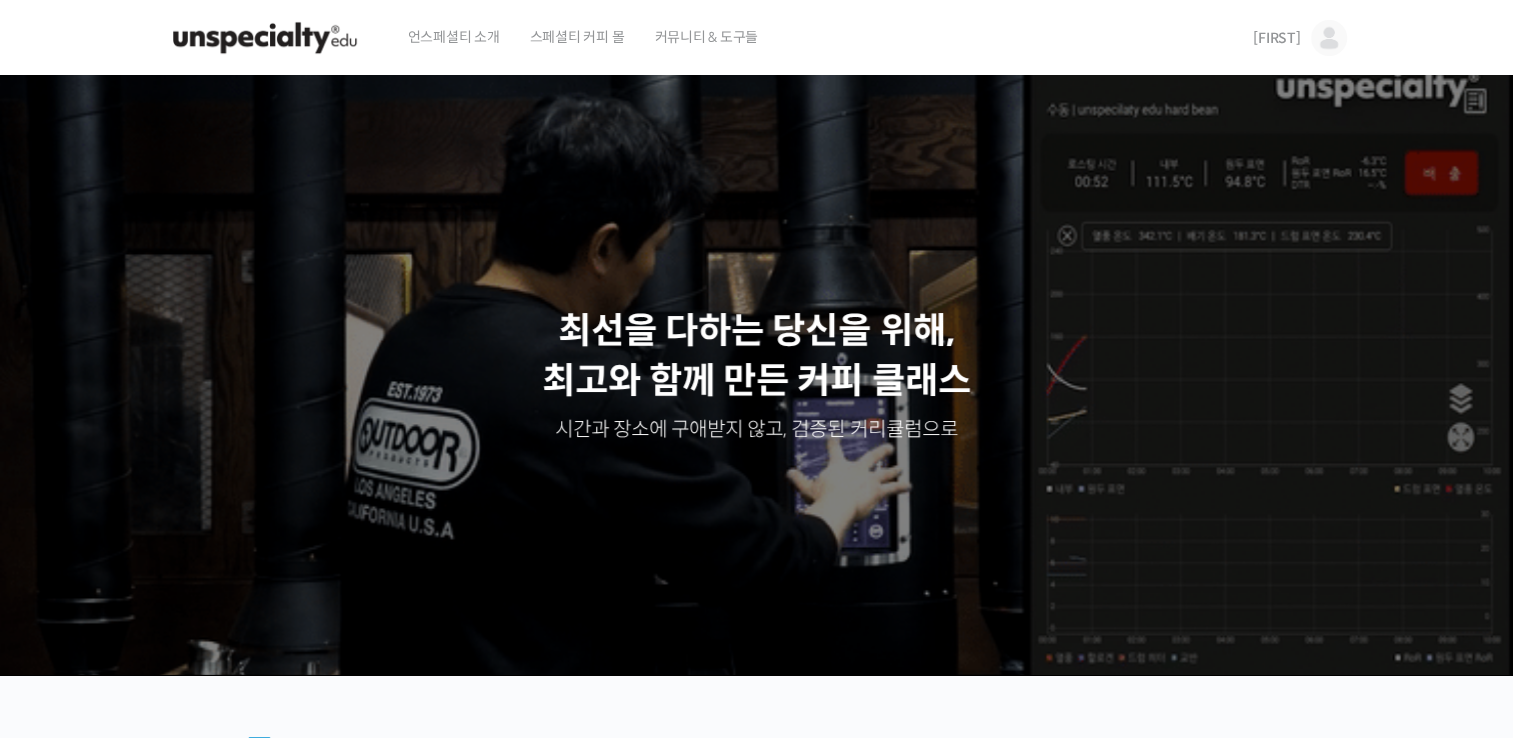 click on "[NAME]" at bounding box center [1259, 38] 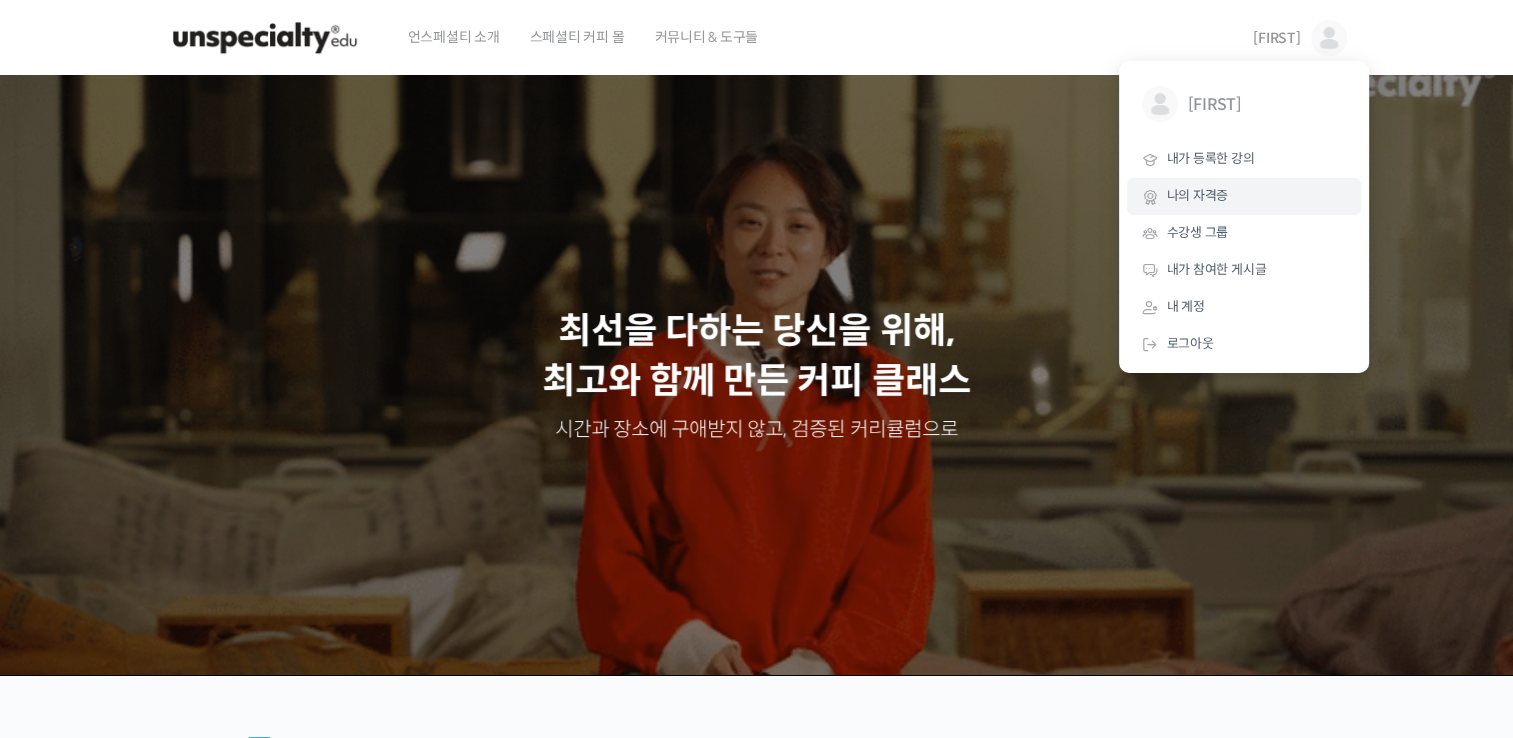 click on "나의 자격증" at bounding box center (1244, 196) 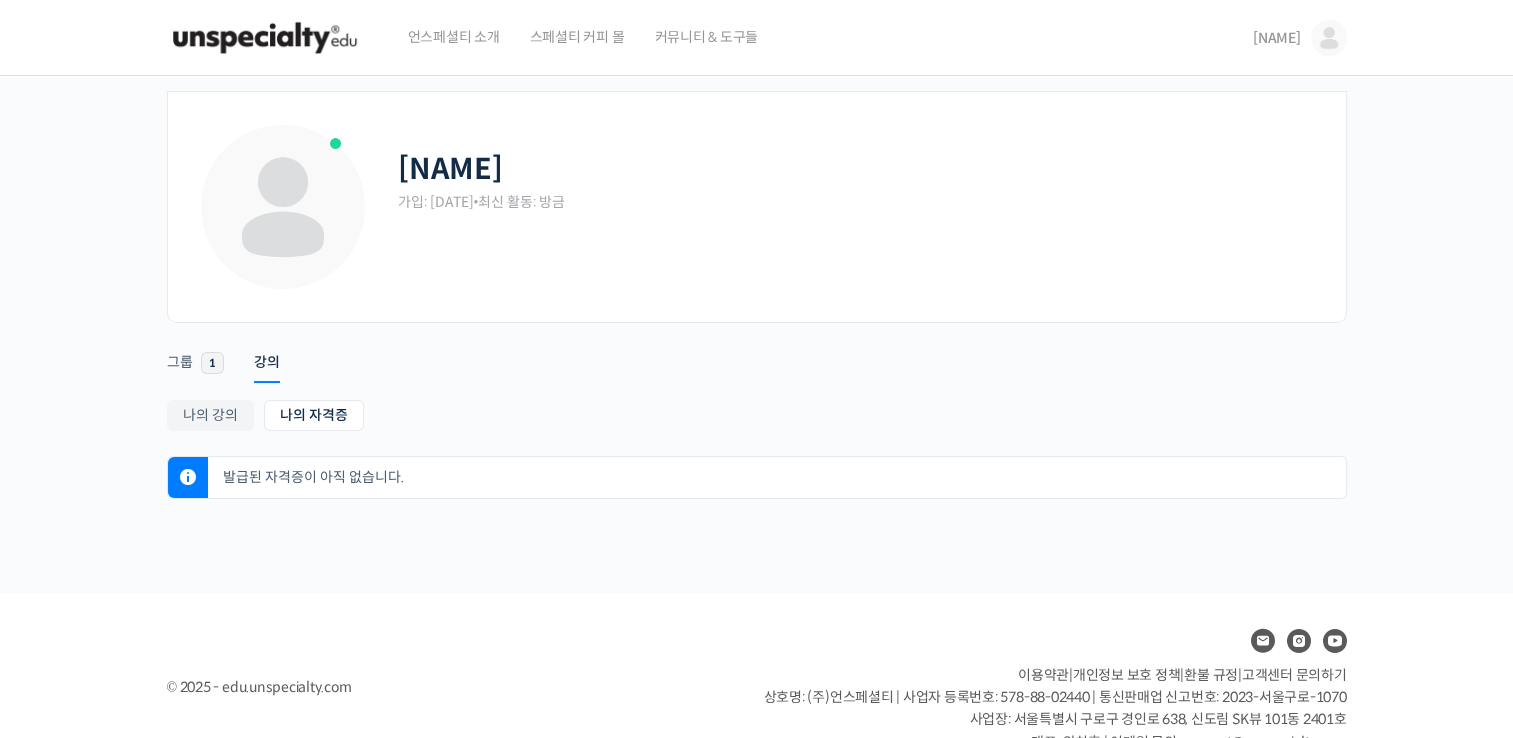 scroll, scrollTop: 0, scrollLeft: 0, axis: both 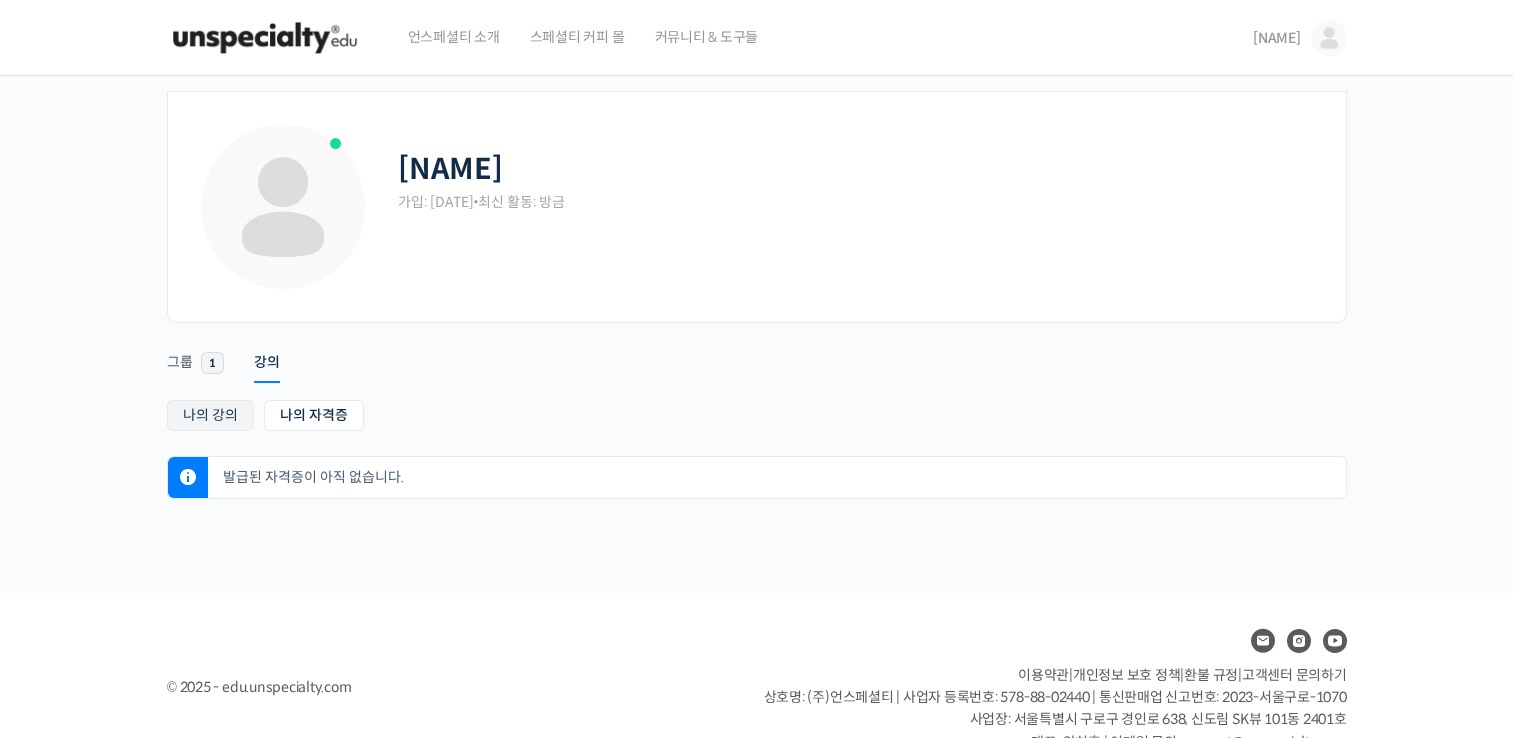 click on "나의 강의" at bounding box center [210, 415] 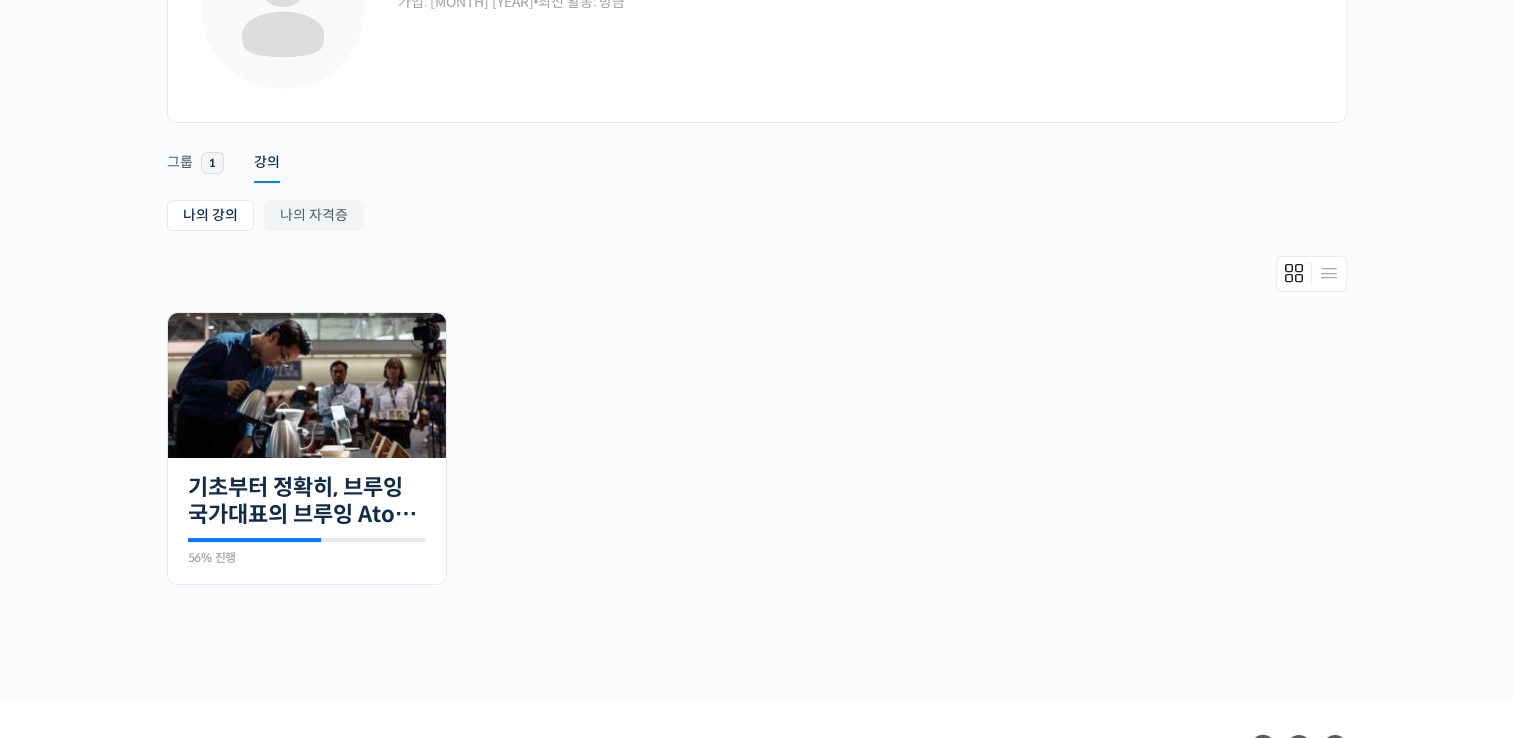 scroll, scrollTop: 0, scrollLeft: 0, axis: both 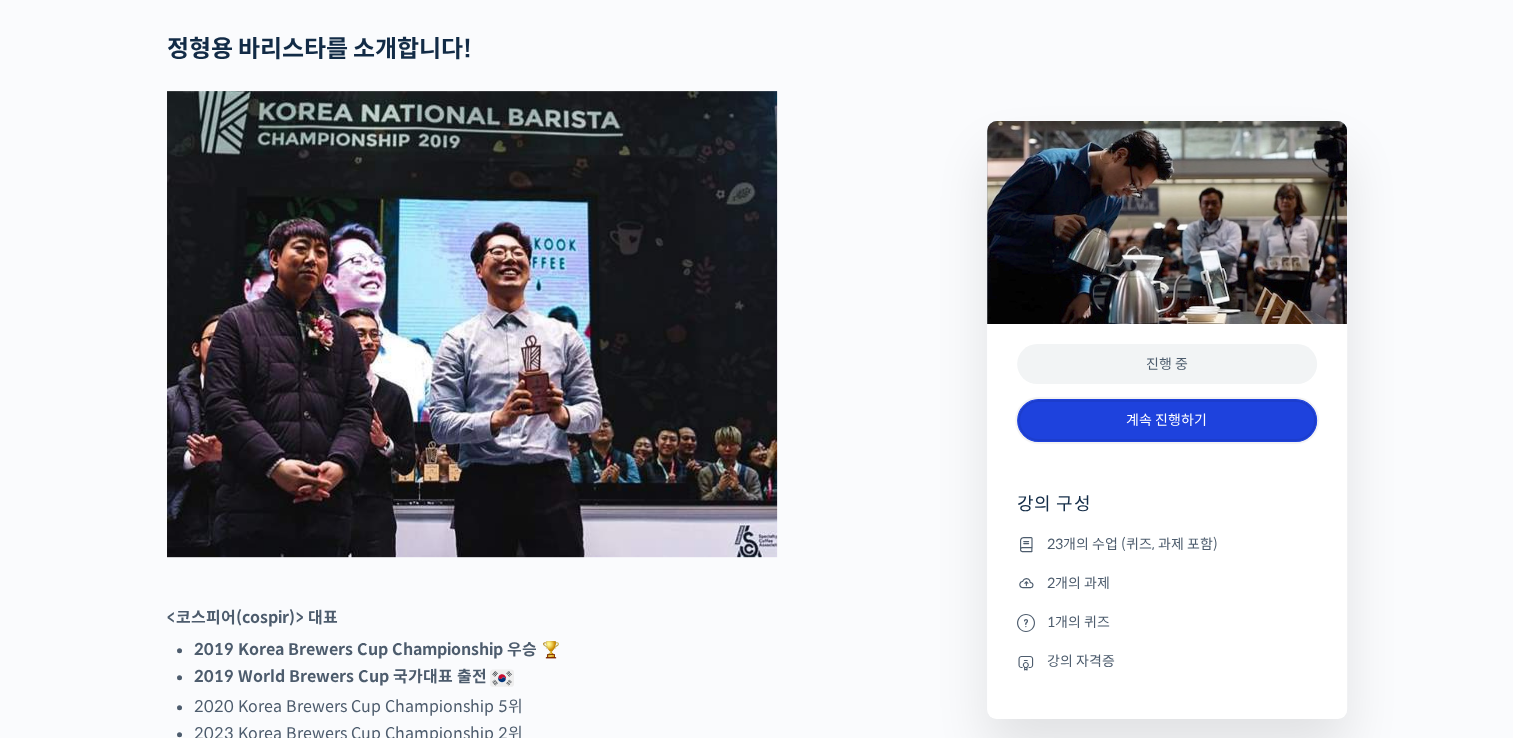 click on "계속 진행하기" at bounding box center [1167, 420] 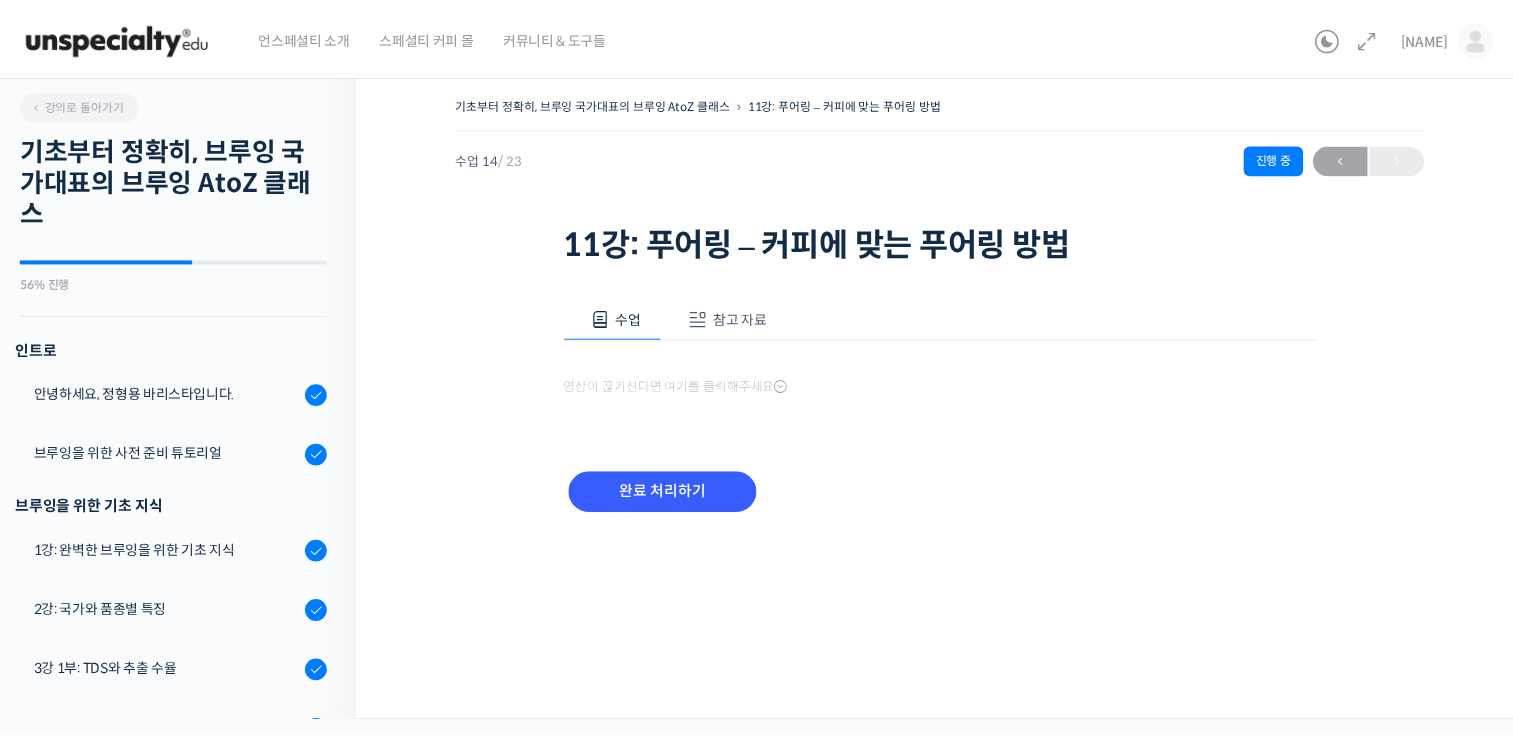 scroll, scrollTop: 64, scrollLeft: 0, axis: vertical 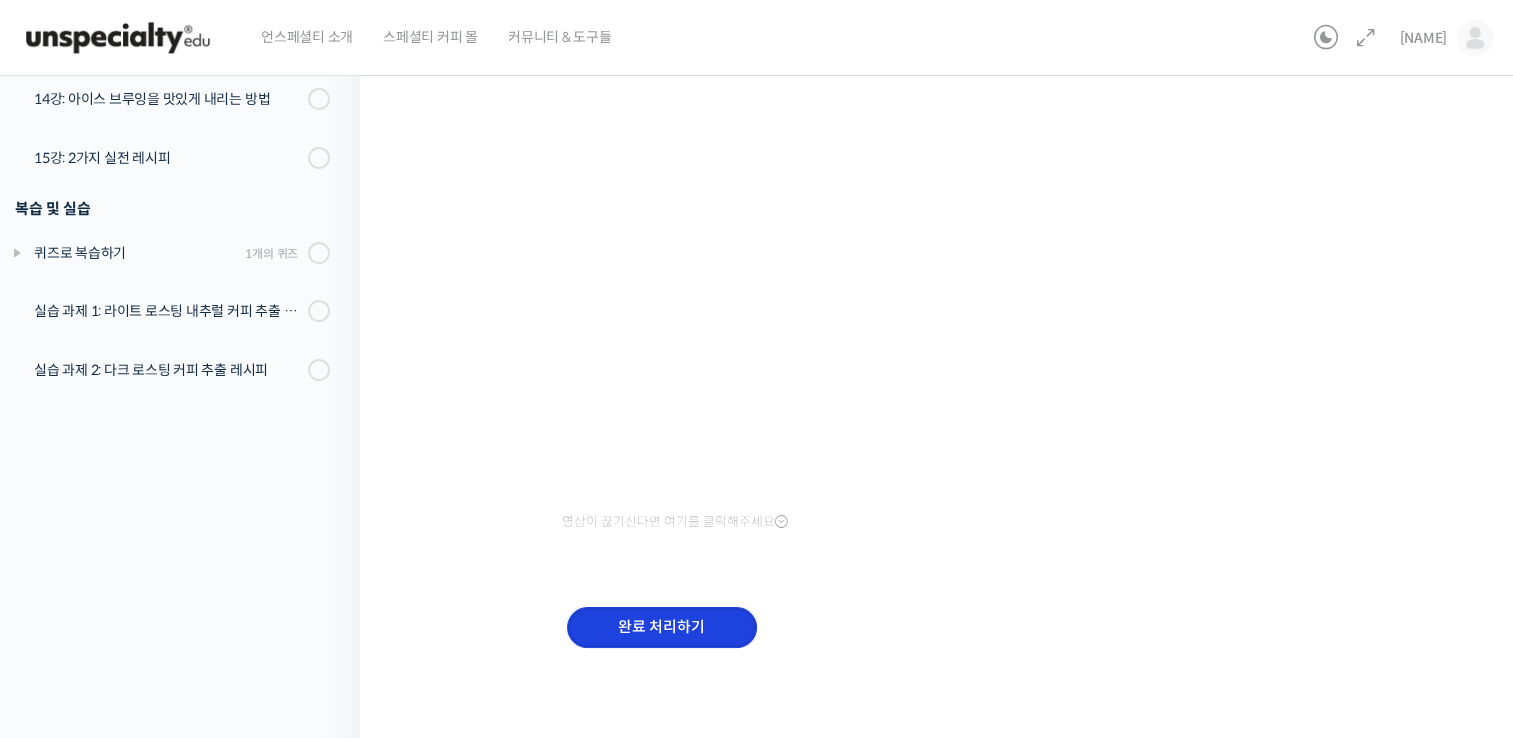click on "완료 처리하기" at bounding box center [662, 627] 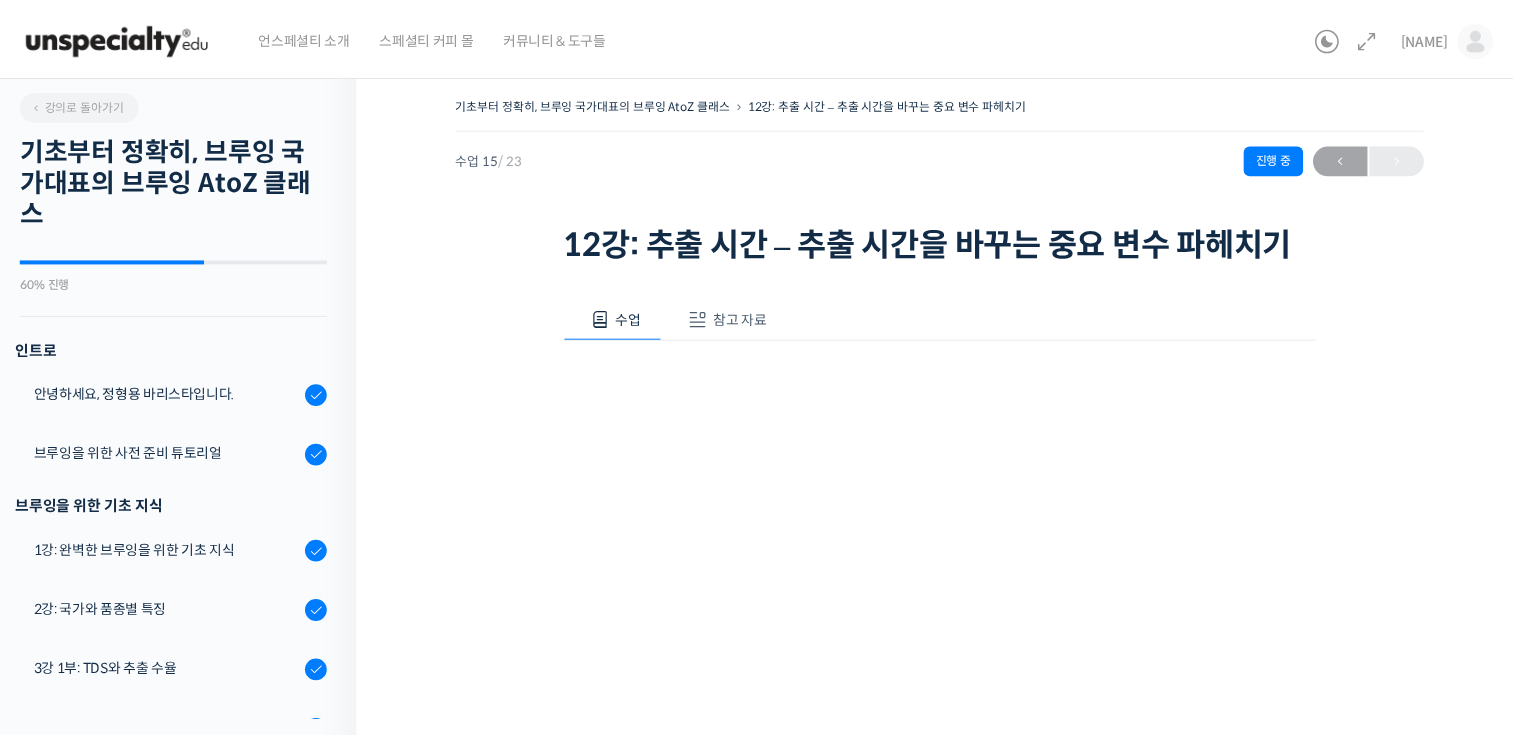 scroll, scrollTop: 0, scrollLeft: 0, axis: both 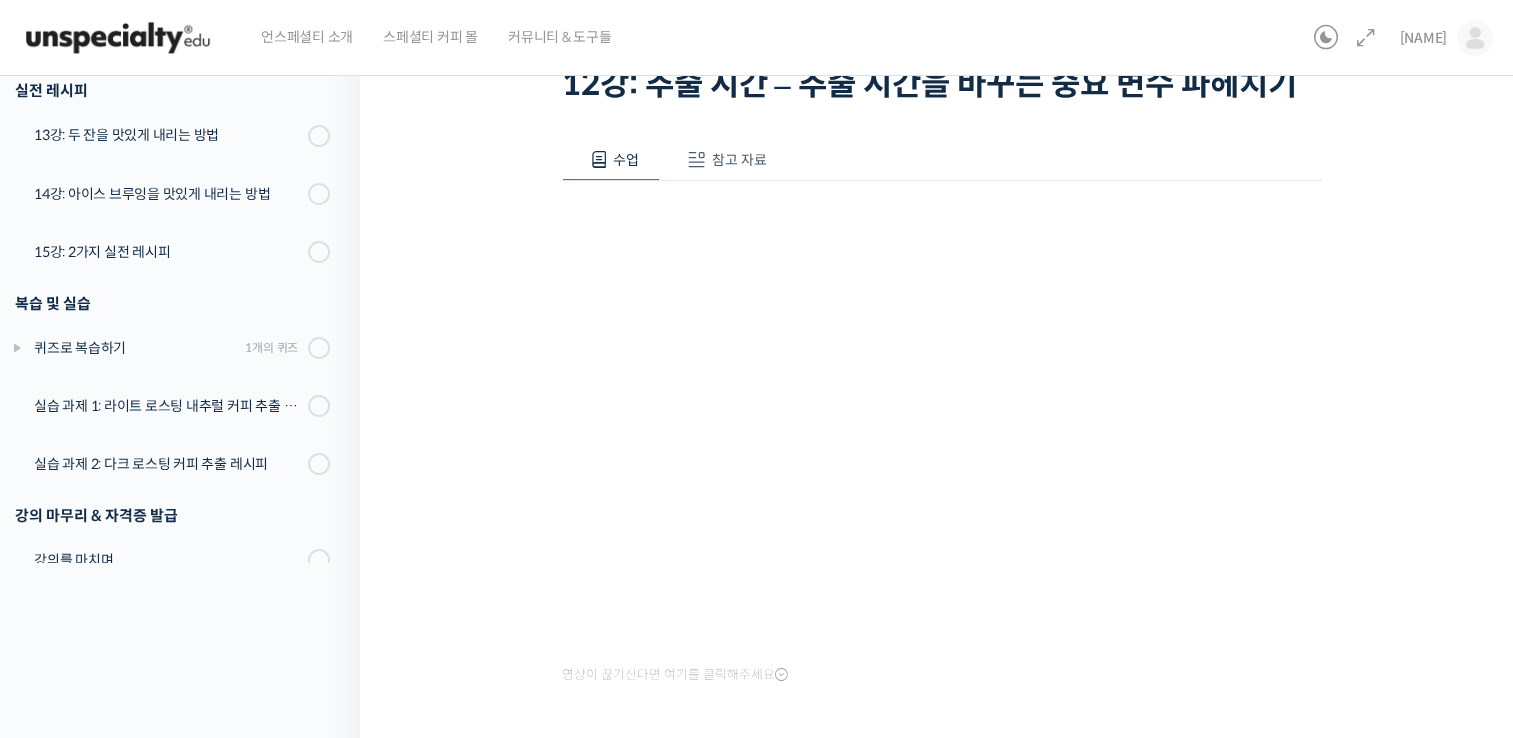 click on "기초부터 정확히, 브루잉 국가대표의 브루잉 AtoZ 클래스
12강: 추출 시간 – 추출 시간을 바꾸는 중요 변수 파헤치기
진행 중
수업 15  / 23
진행 중
←  이전
12강: 추출 시간 – 추출 시간을 바꾸는 중요 변수 파헤치기
수업
참고 자료
영상이 끊기신다면 여기를 클릭해주세요" at bounding box center (941, 398) 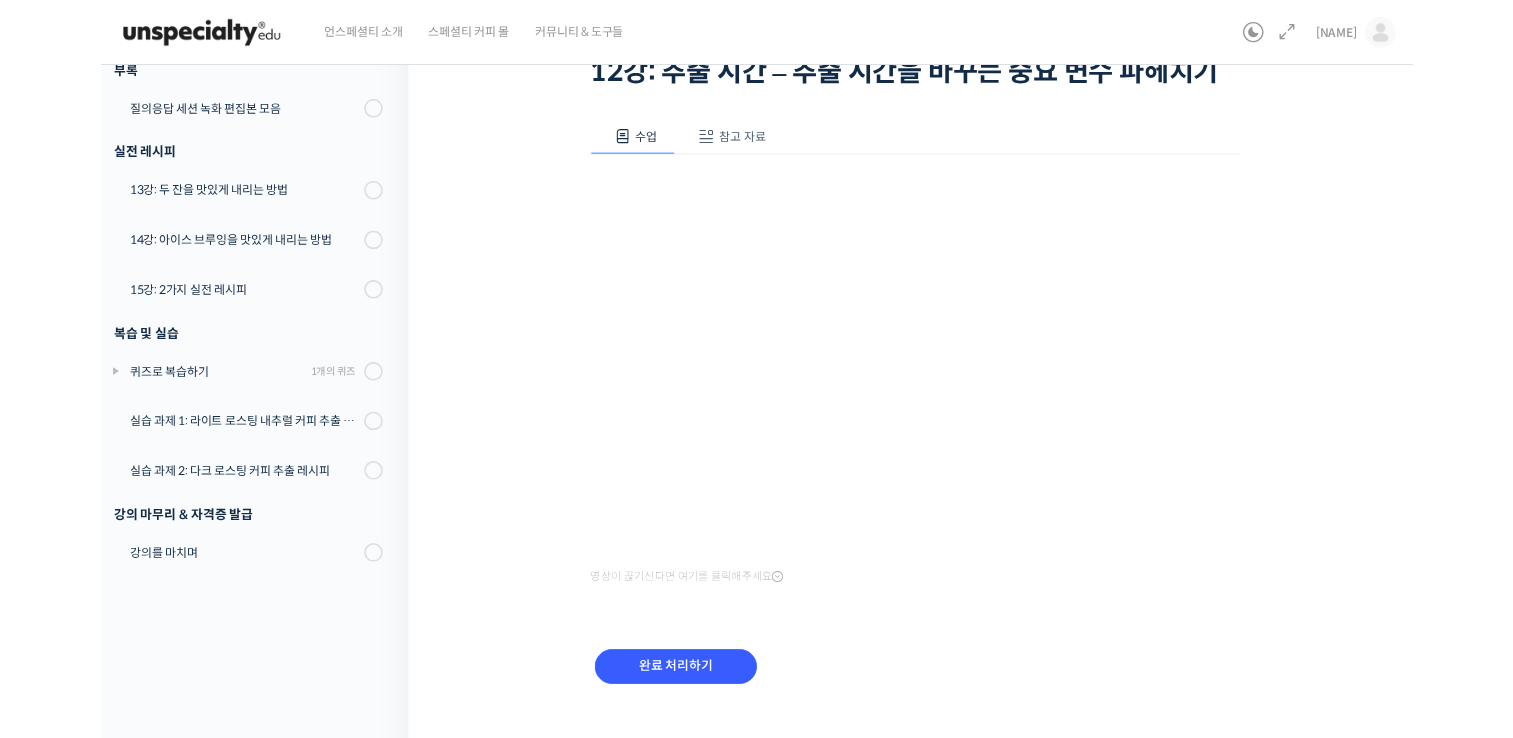 scroll, scrollTop: 1116, scrollLeft: 0, axis: vertical 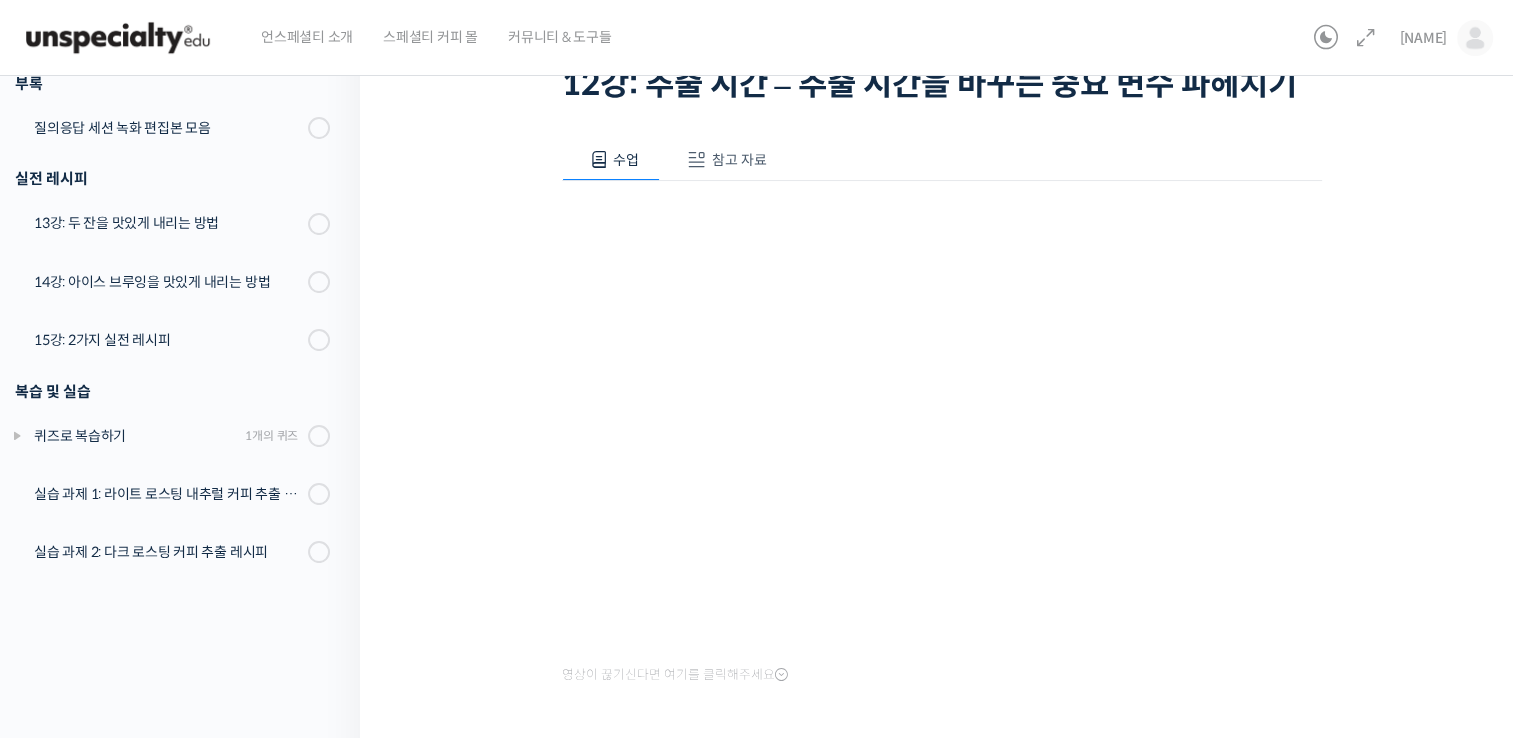 click on "참고 자료" at bounding box center [724, 160] 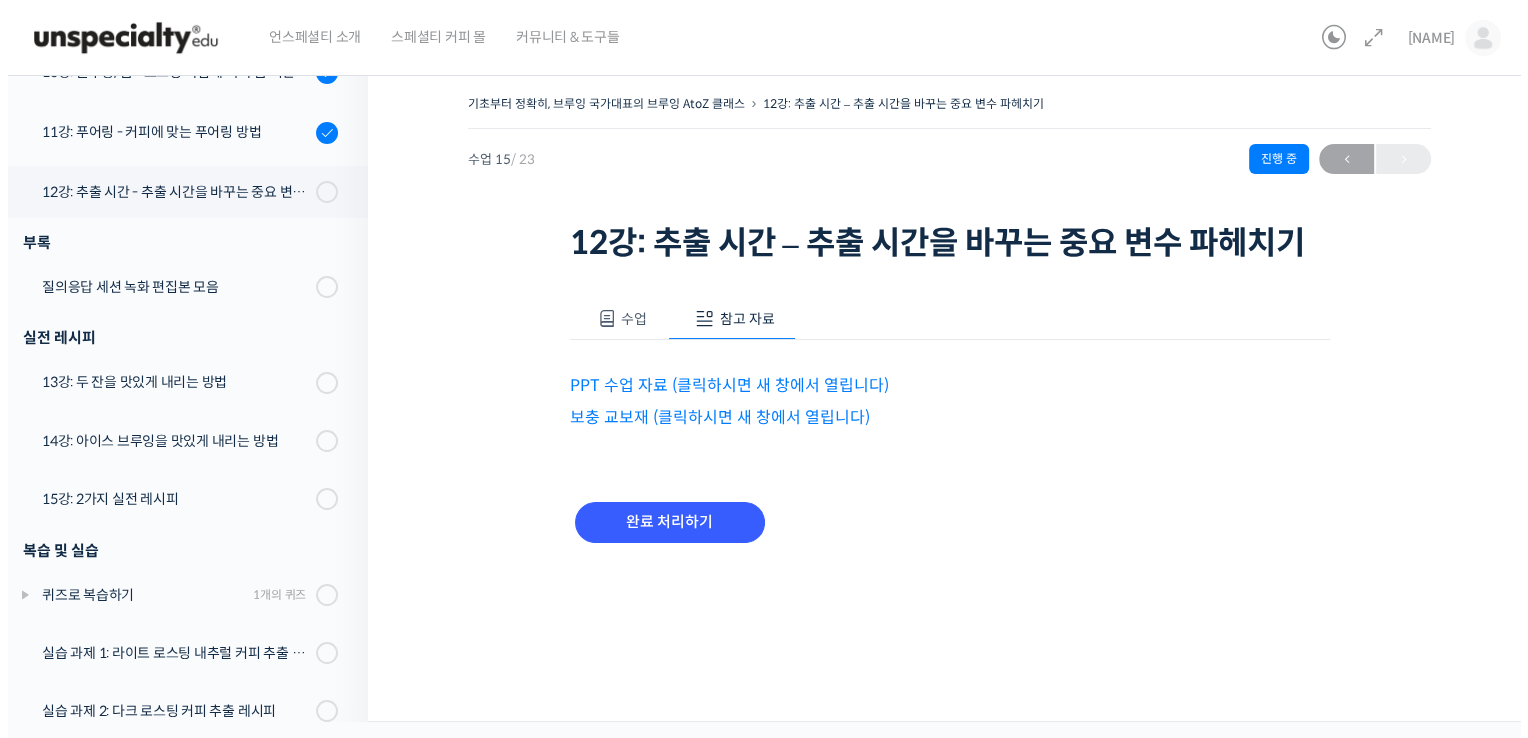 scroll, scrollTop: 0, scrollLeft: 0, axis: both 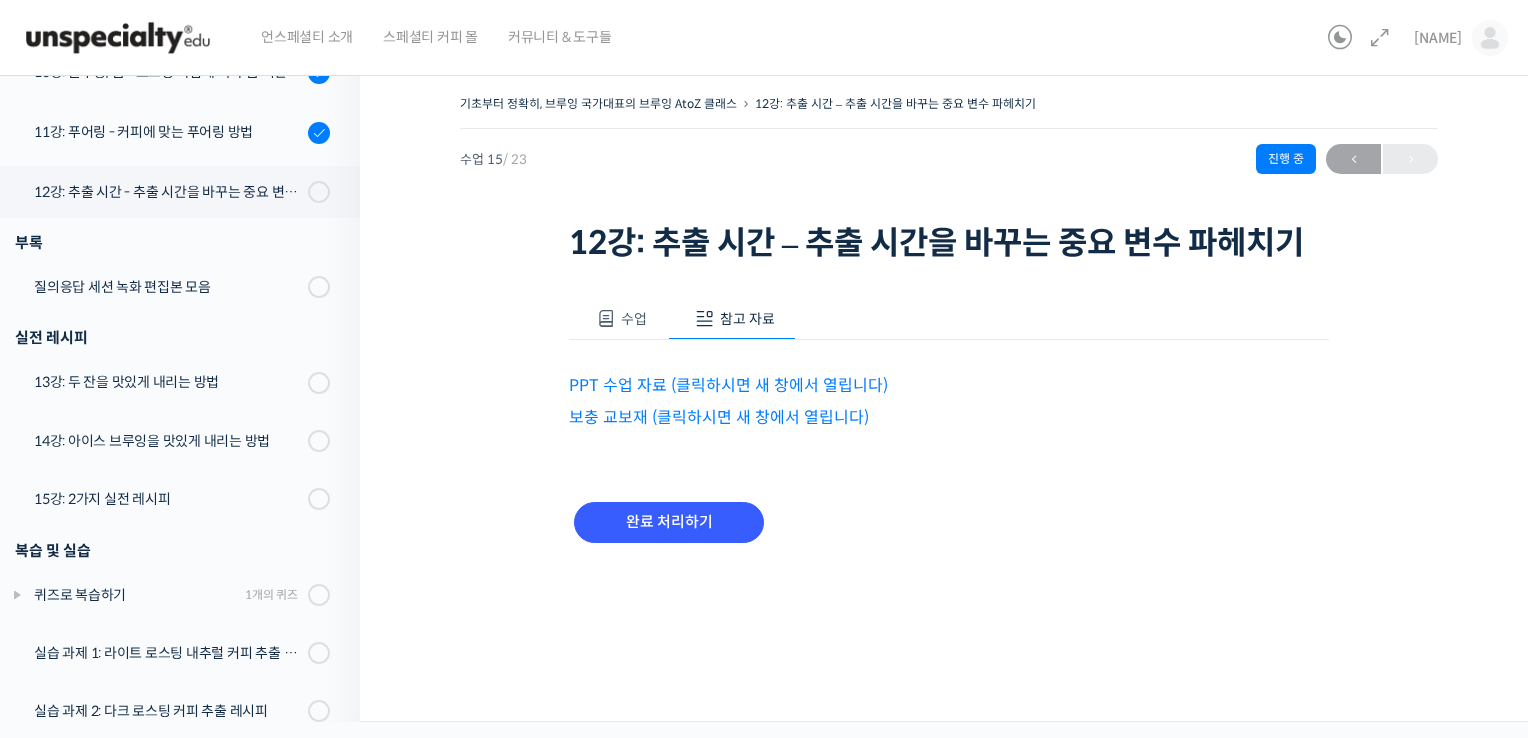 click on "보충 교보재 (클릭하시면 새 창에서 열립니다)" at bounding box center [719, 417] 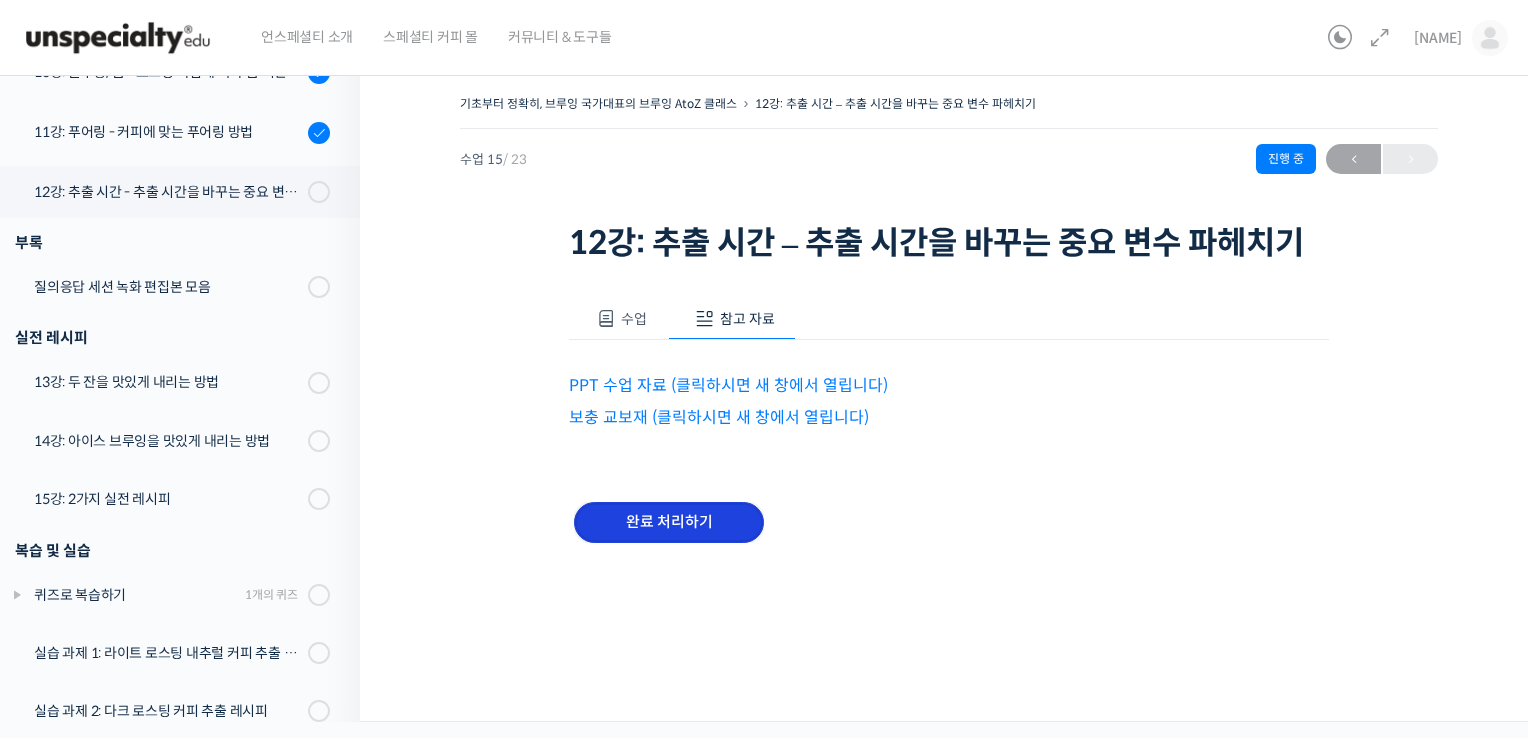 click on "완료 처리하기" at bounding box center [669, 522] 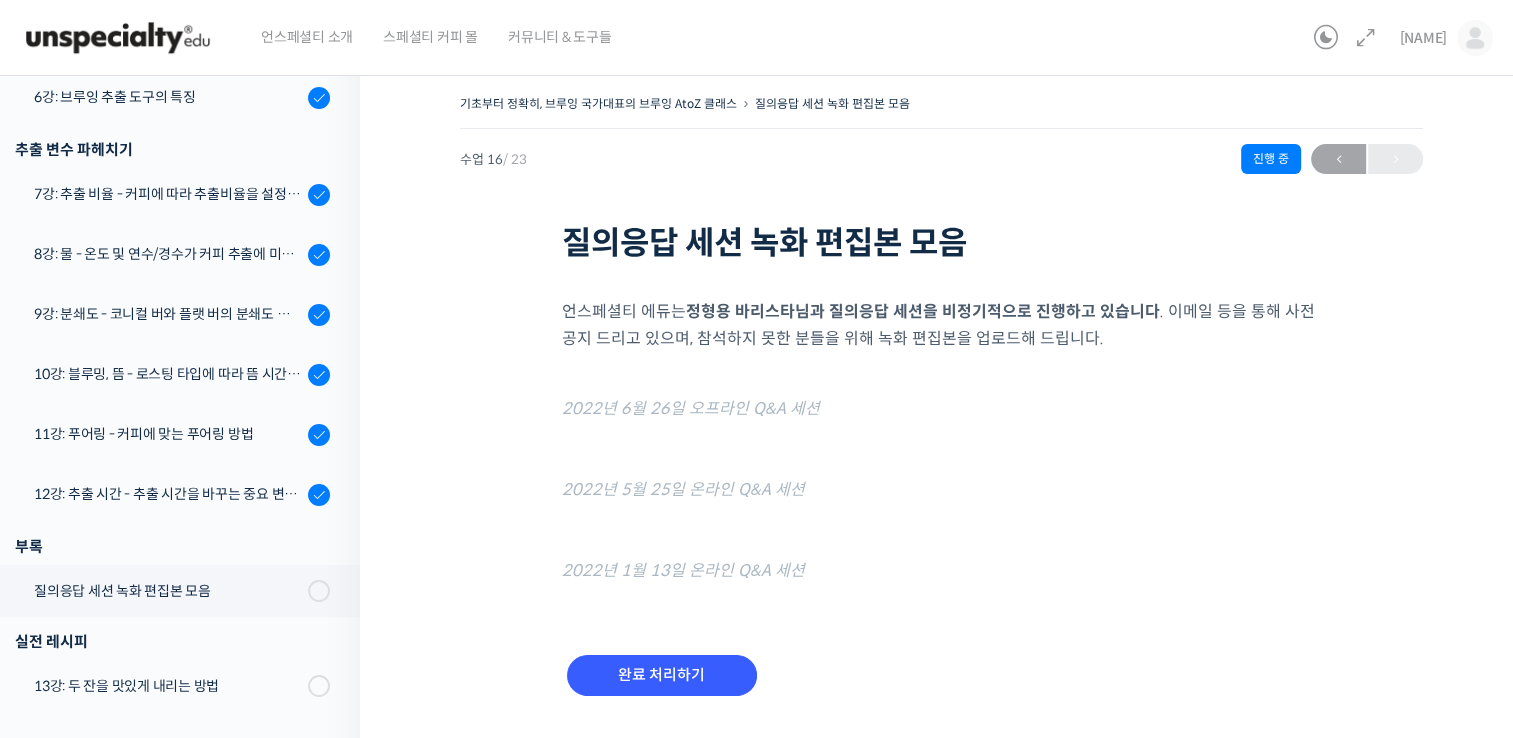 scroll, scrollTop: 0, scrollLeft: 0, axis: both 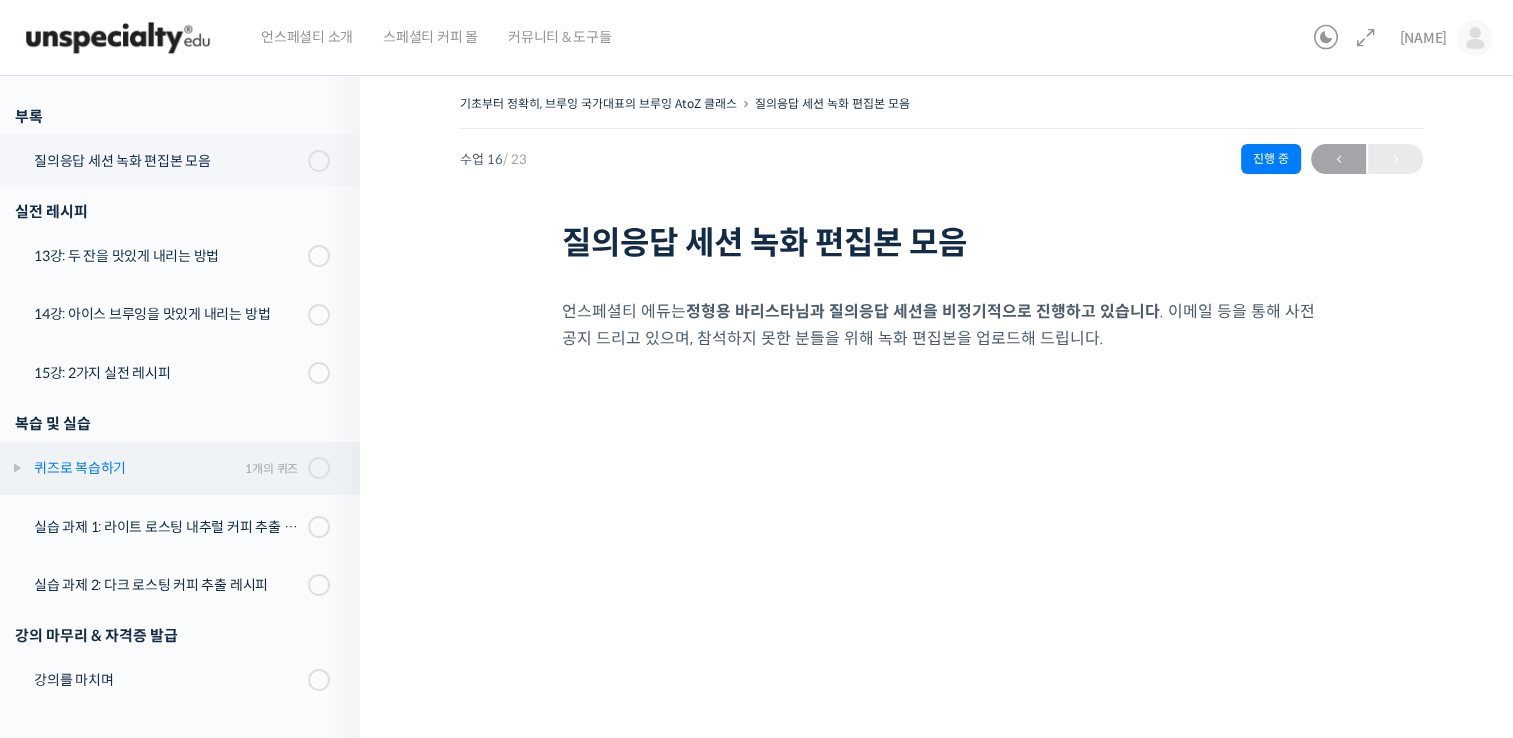 click on "퀴즈로 복습하기
1개의 퀴즈" at bounding box center [175, 468] 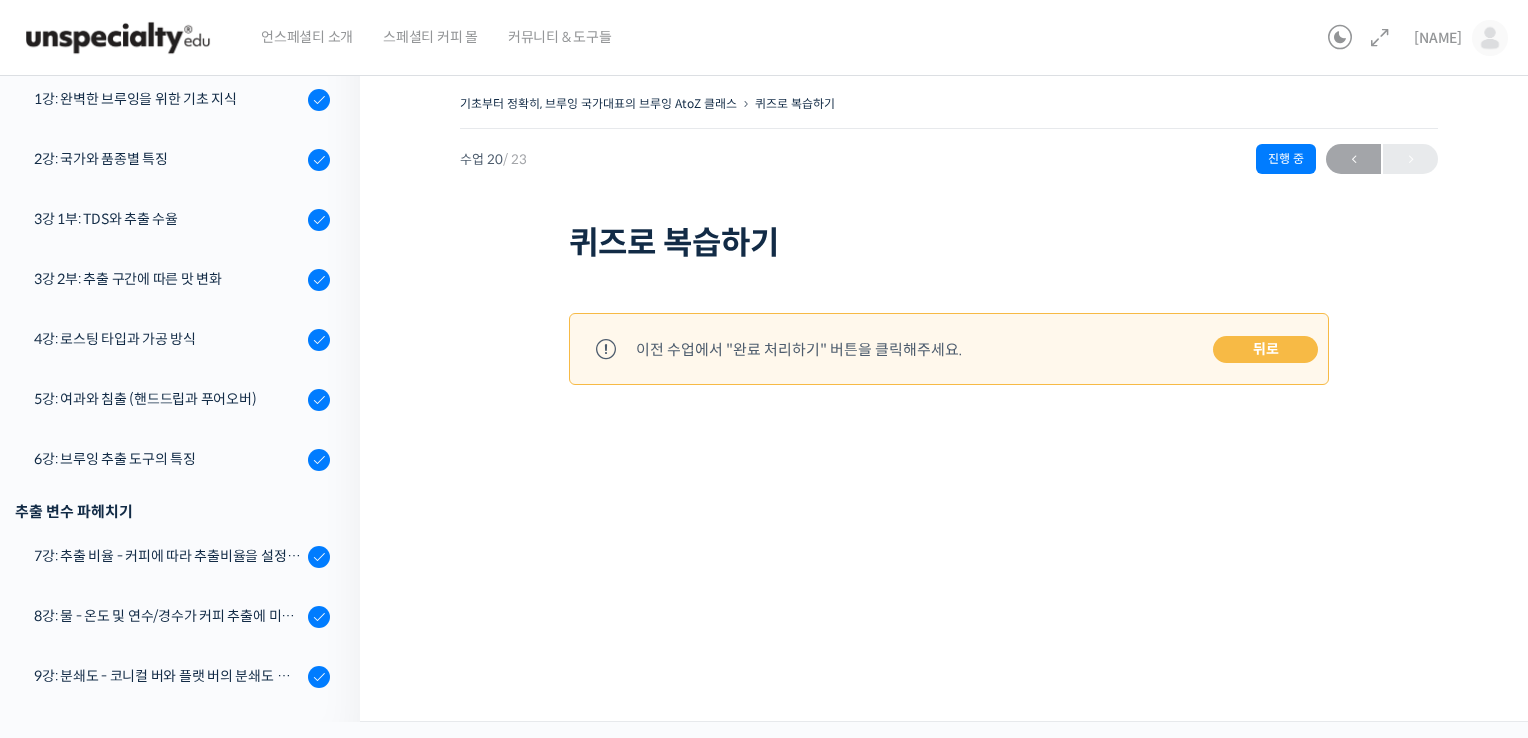 scroll, scrollTop: 0, scrollLeft: 0, axis: both 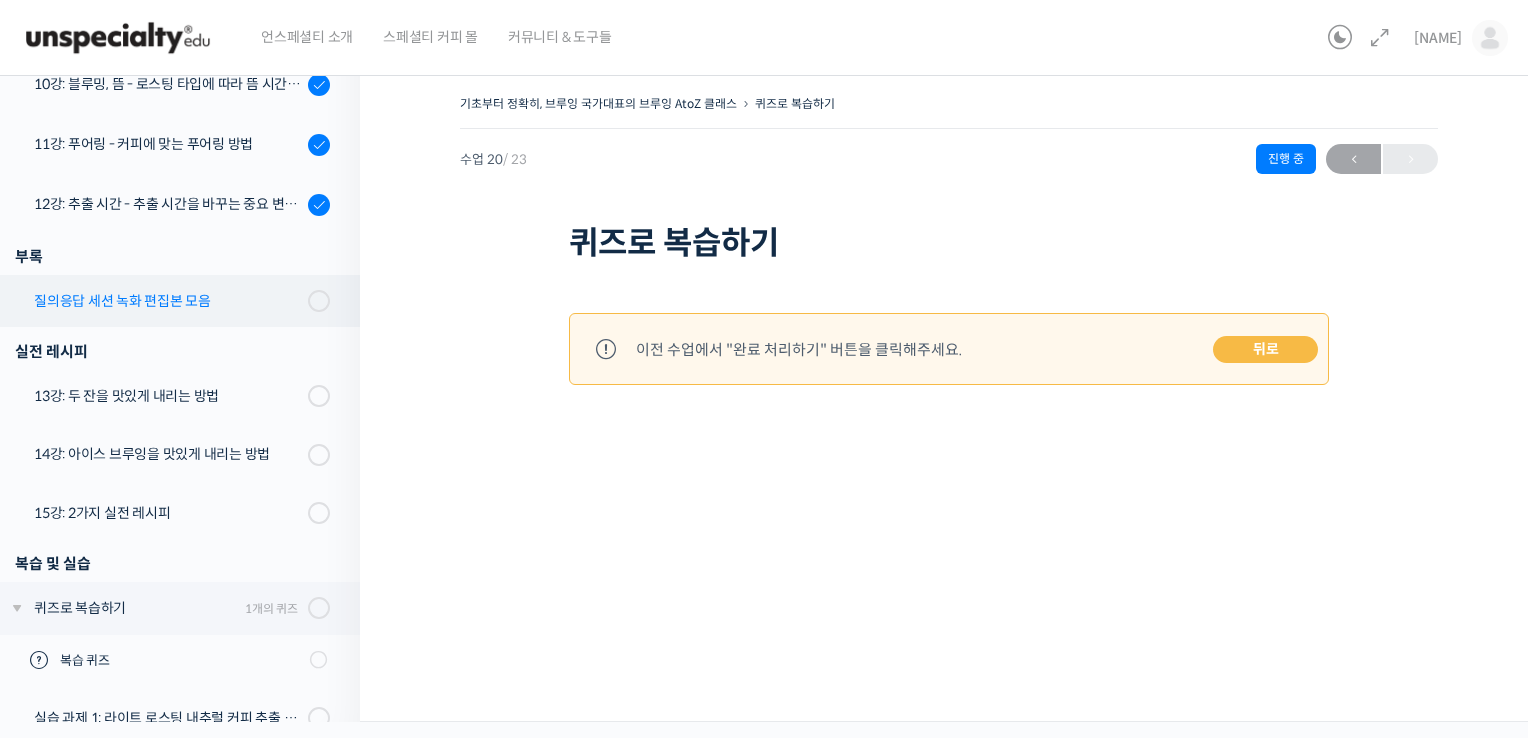 click on "질의응답 세션 녹화 편집본 모음" at bounding box center [168, 301] 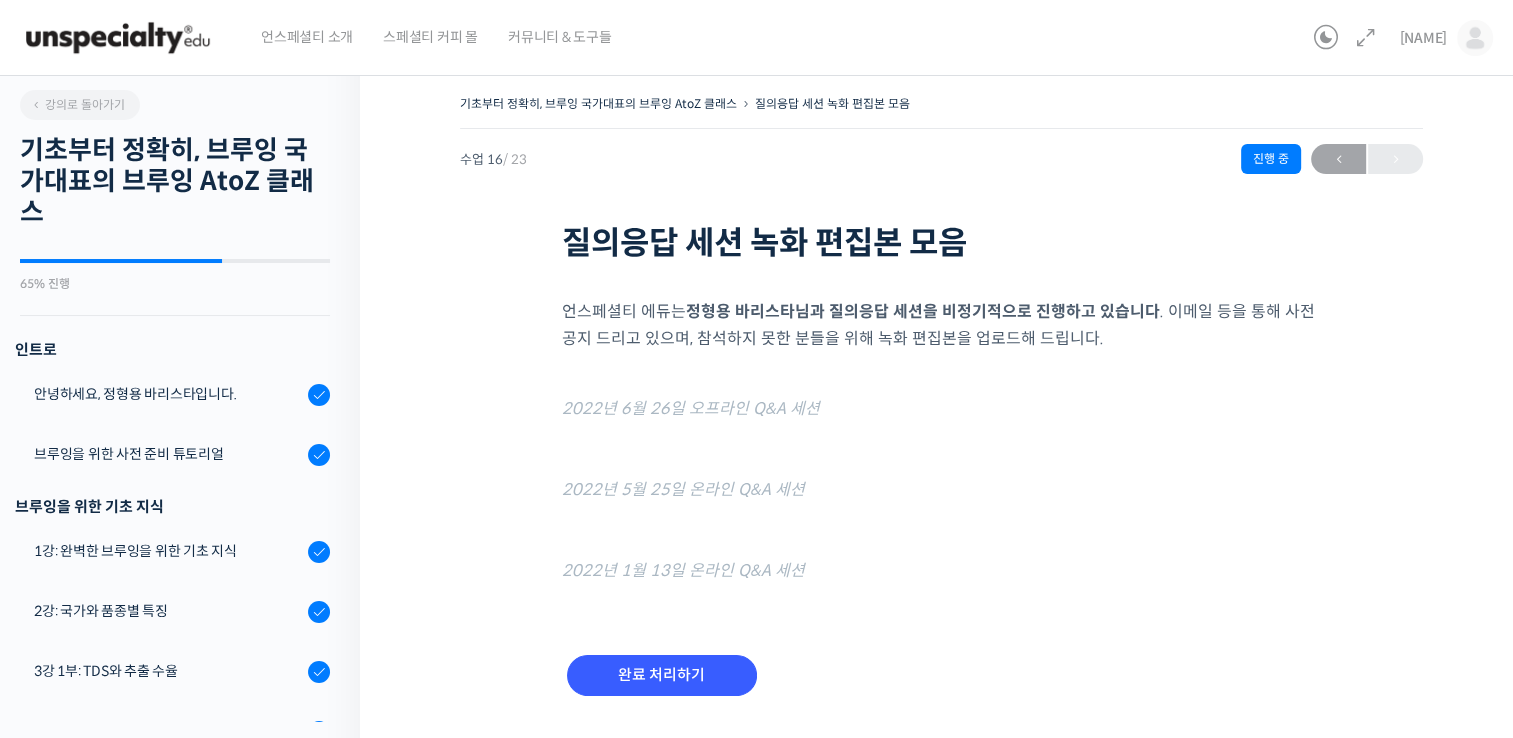 scroll, scrollTop: 0, scrollLeft: 0, axis: both 